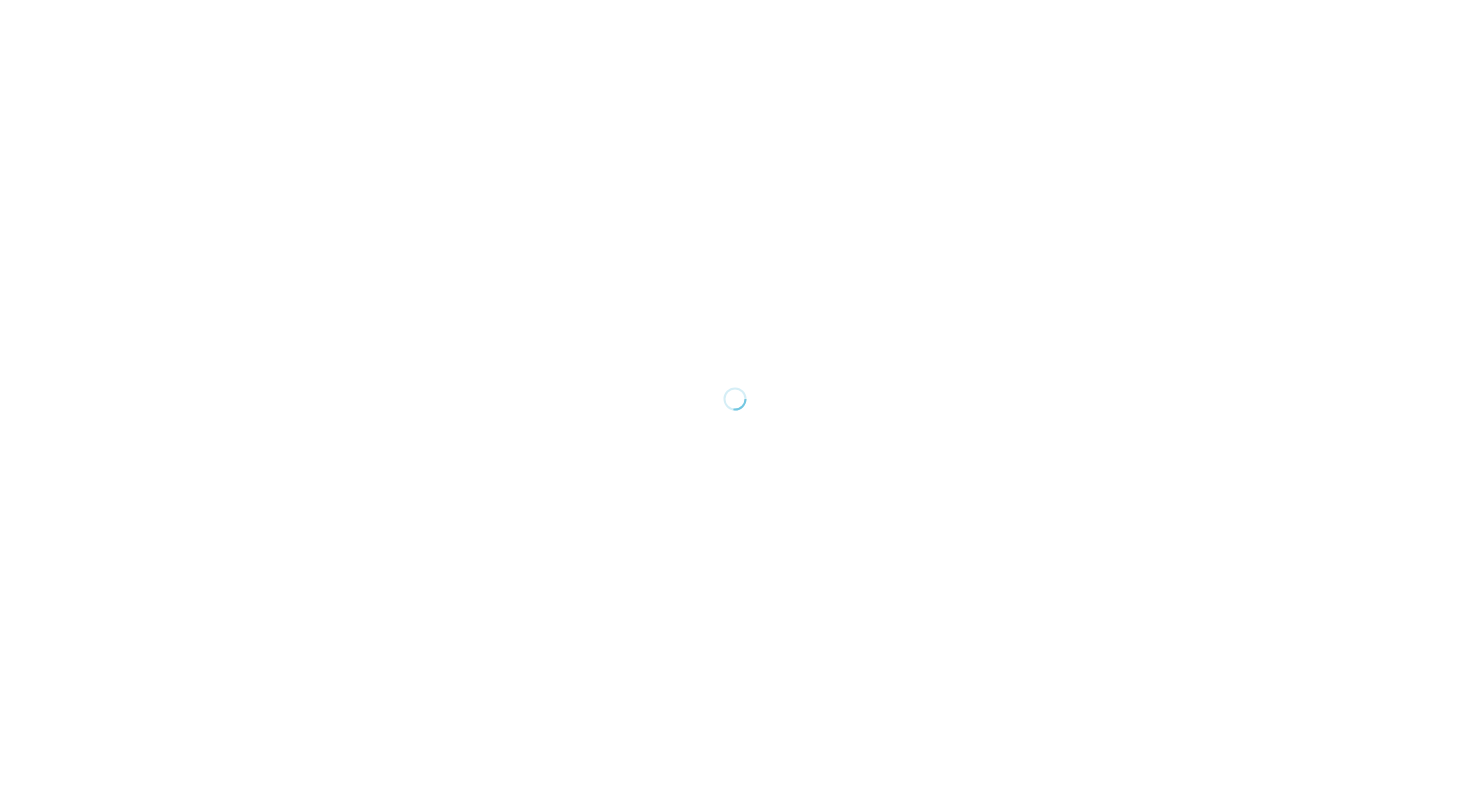 scroll, scrollTop: 0, scrollLeft: 0, axis: both 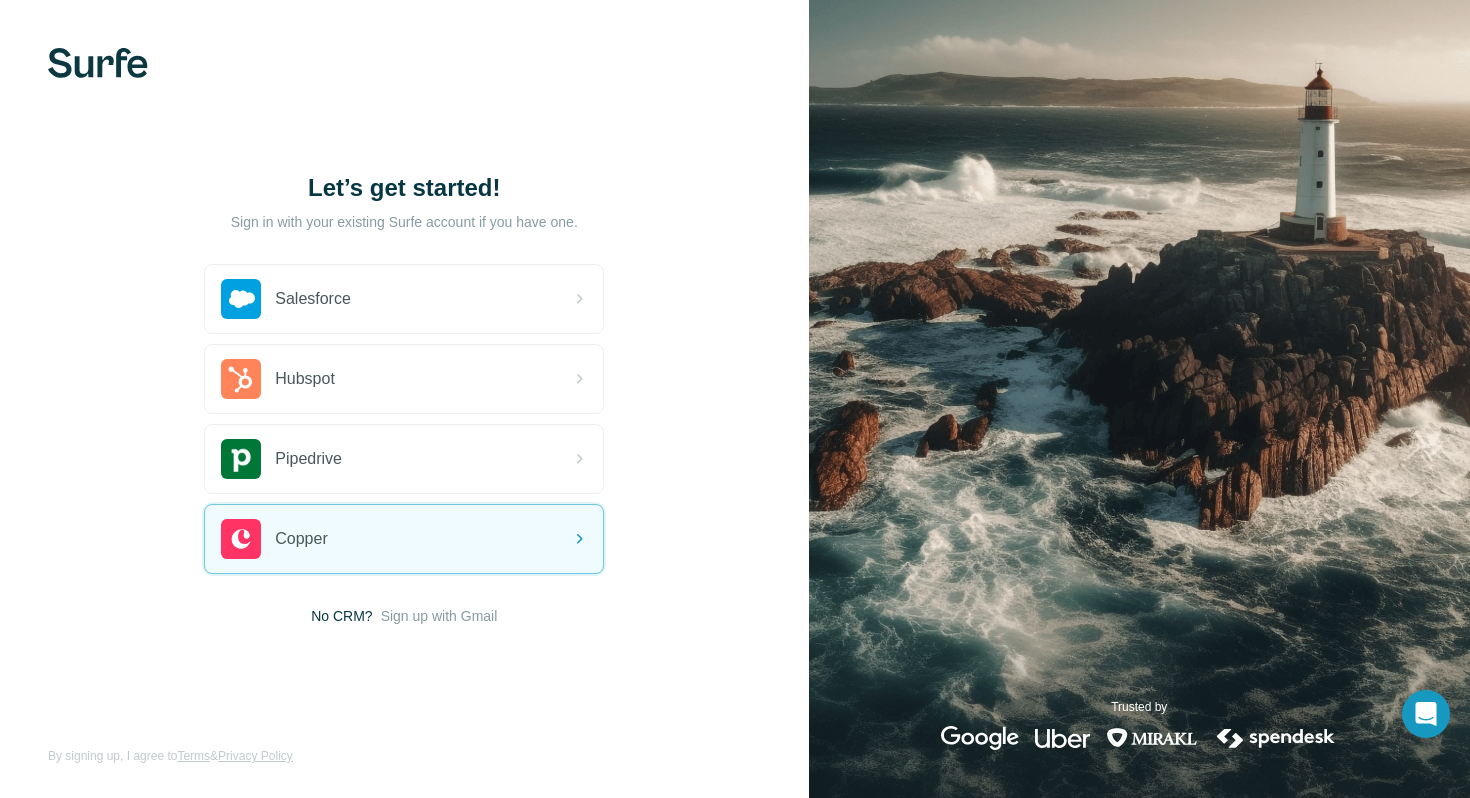 click on "Sign up with Gmail" at bounding box center (439, 616) 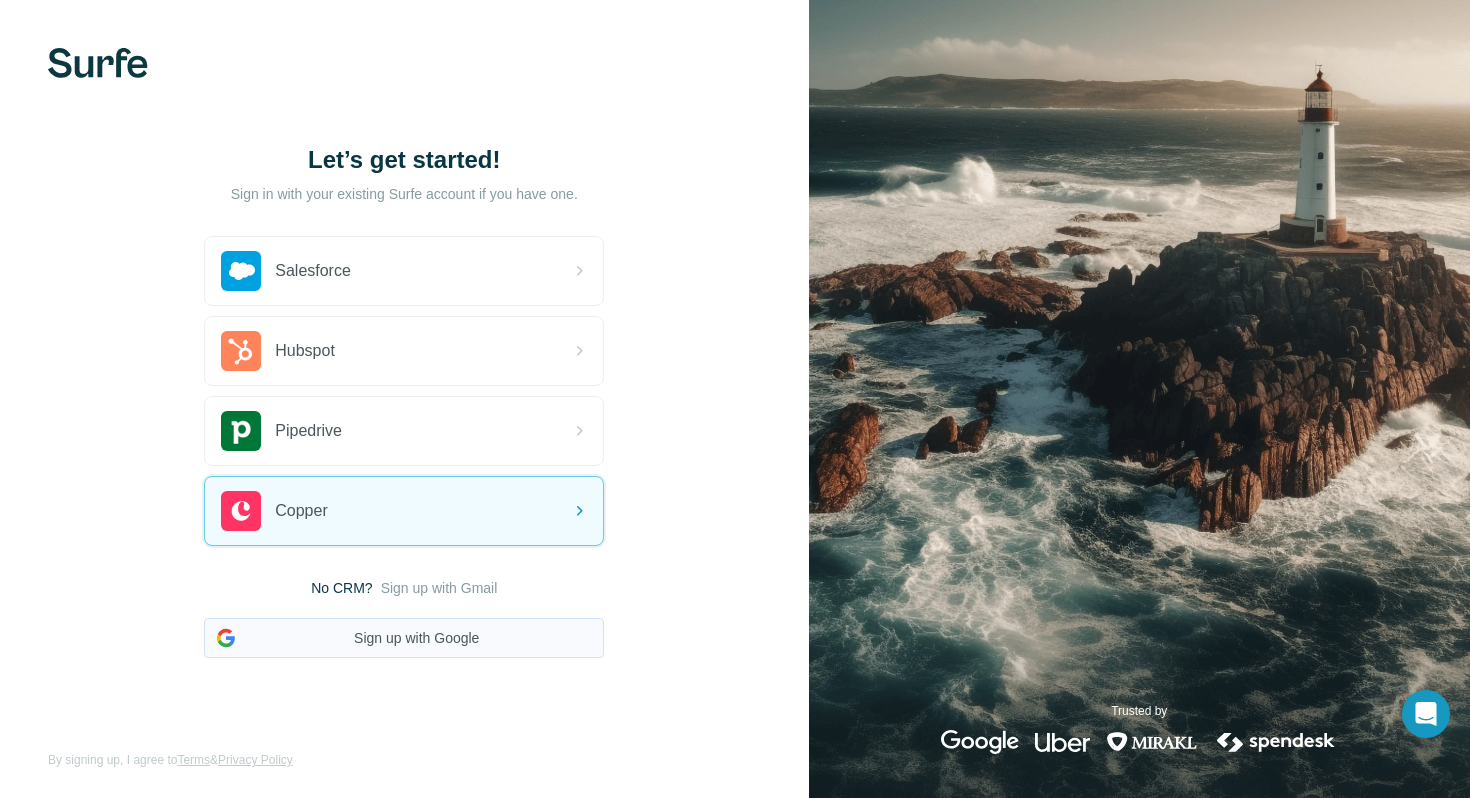 click on "Sign up with Google" at bounding box center (404, 638) 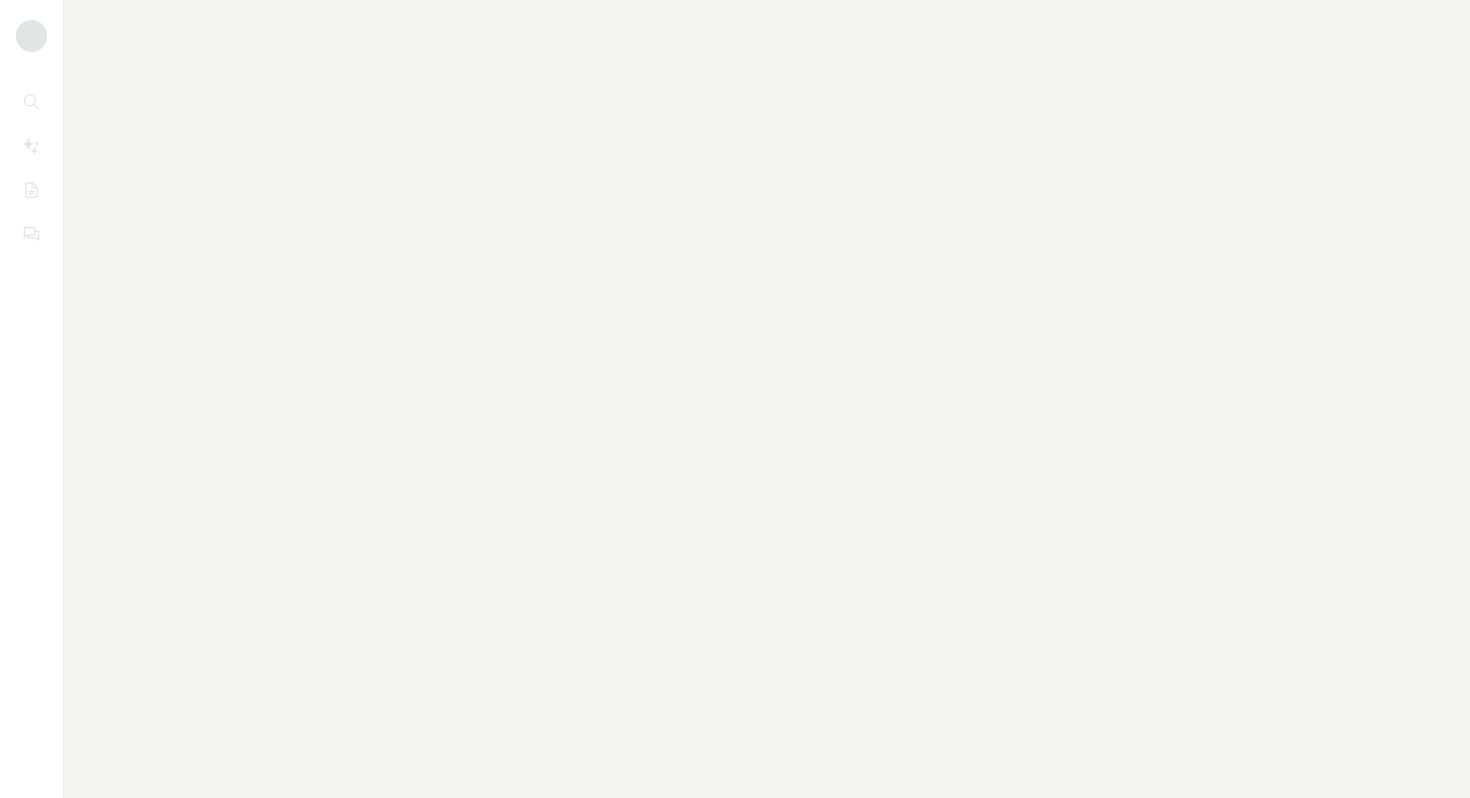 scroll, scrollTop: 0, scrollLeft: 0, axis: both 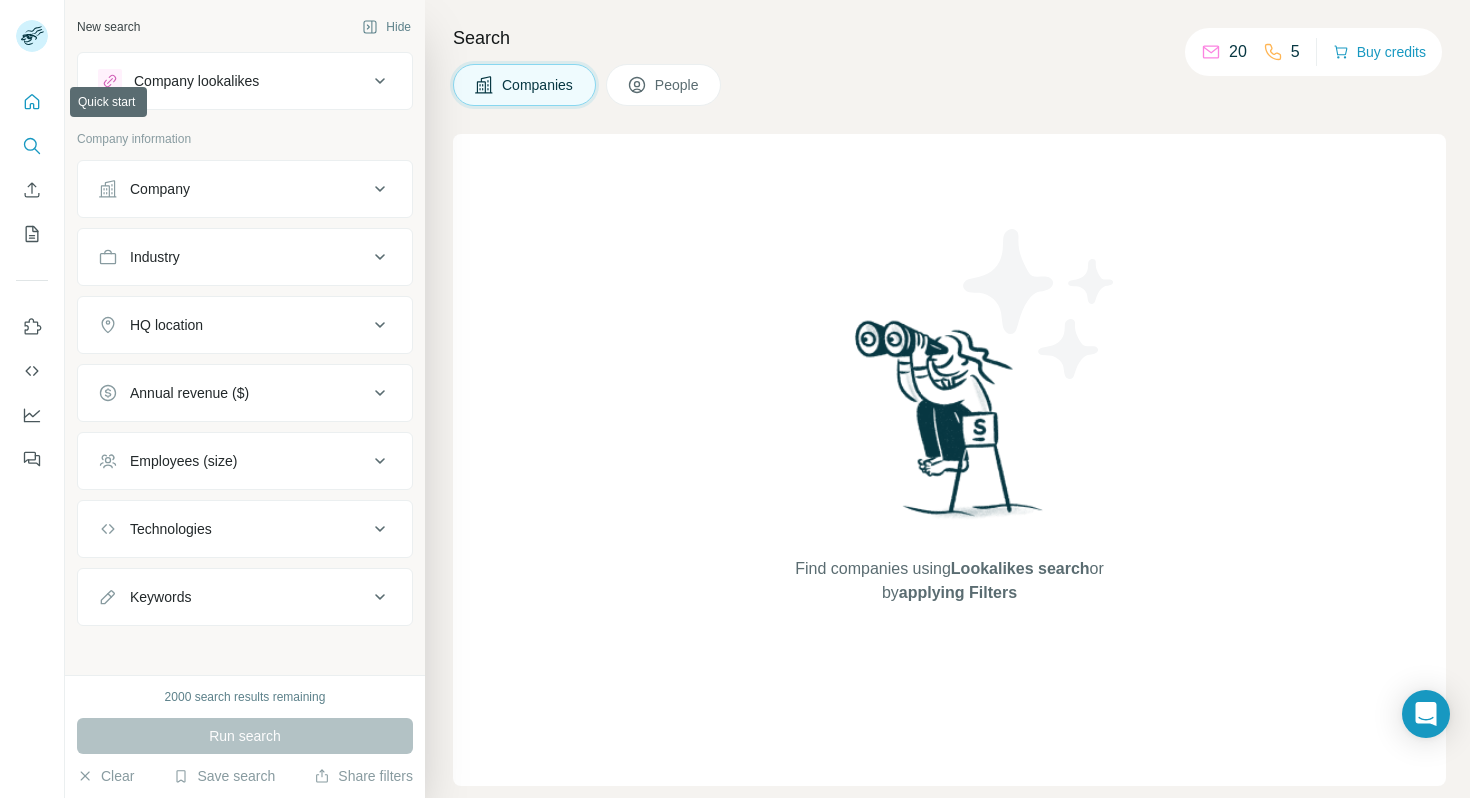 click 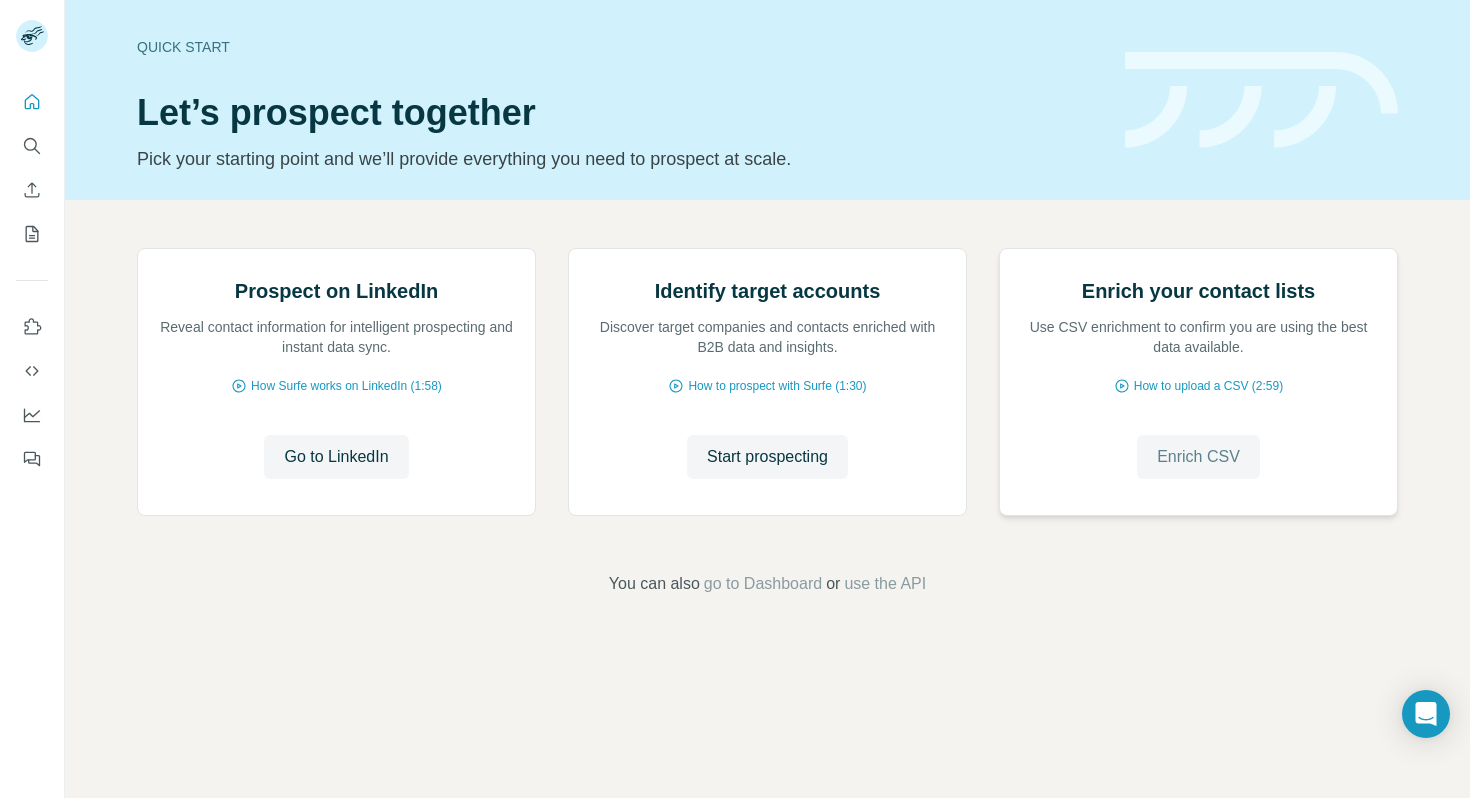 click on "Enrich CSV" at bounding box center (1198, 457) 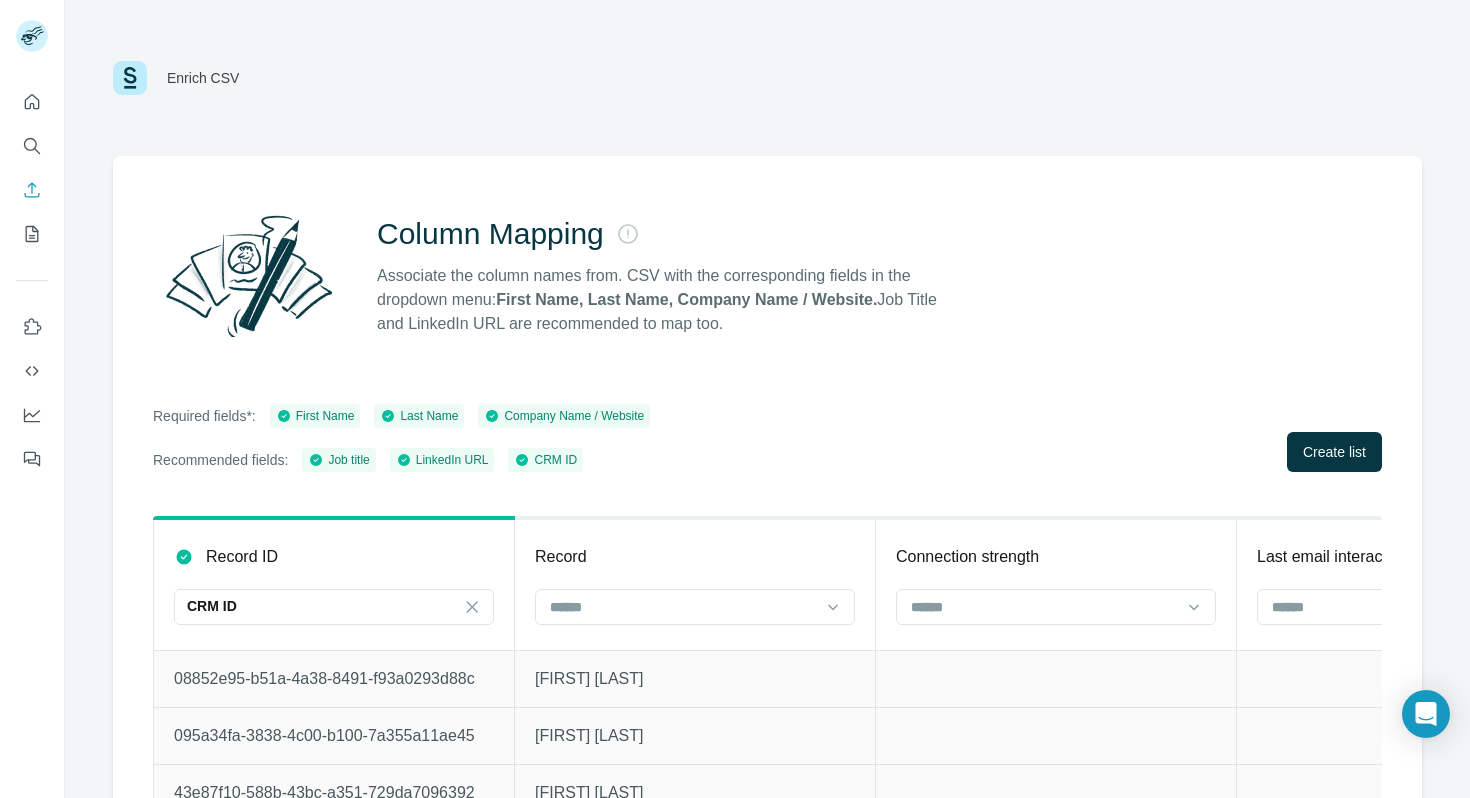 scroll, scrollTop: 59, scrollLeft: 0, axis: vertical 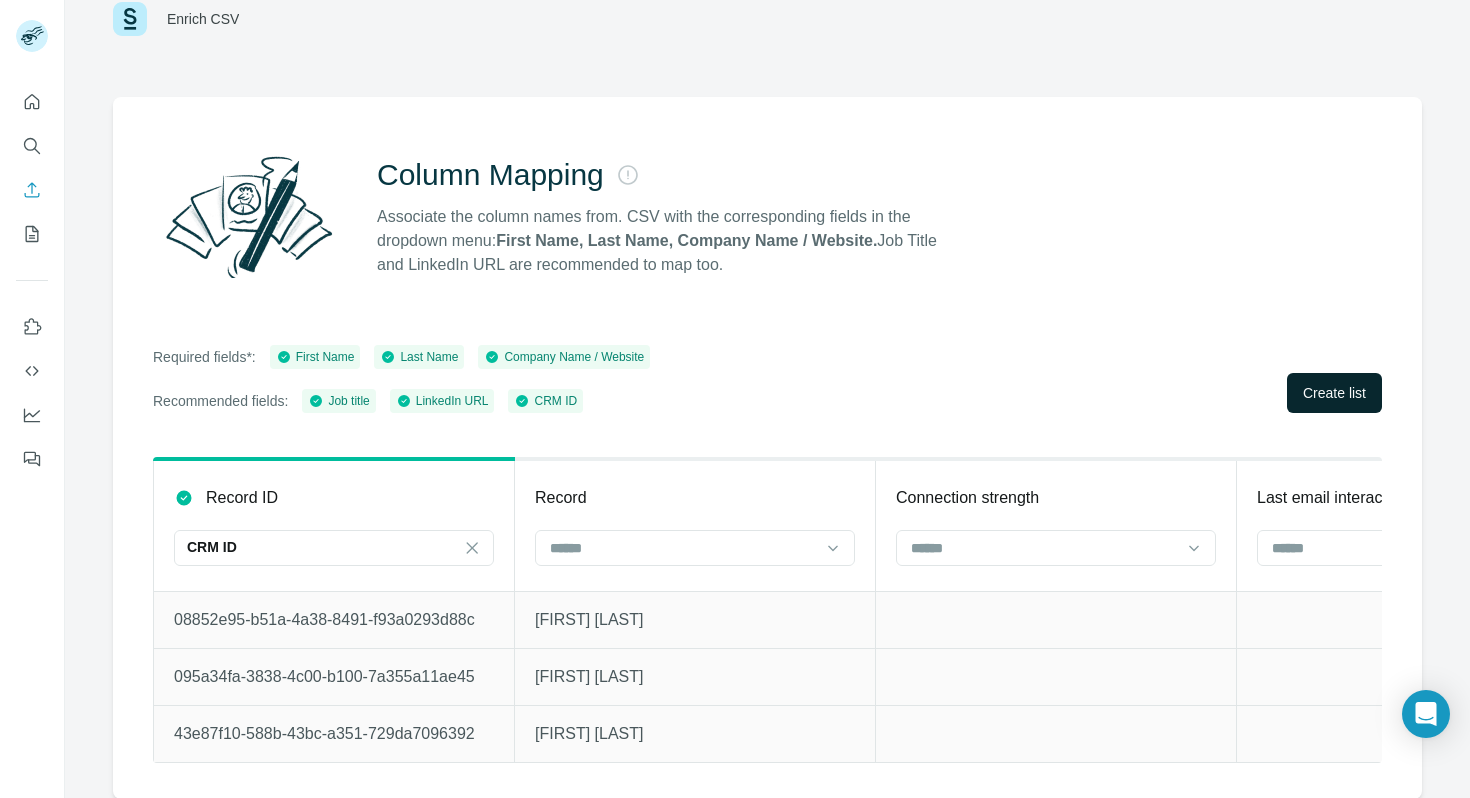 click on "Create list" at bounding box center (1334, 393) 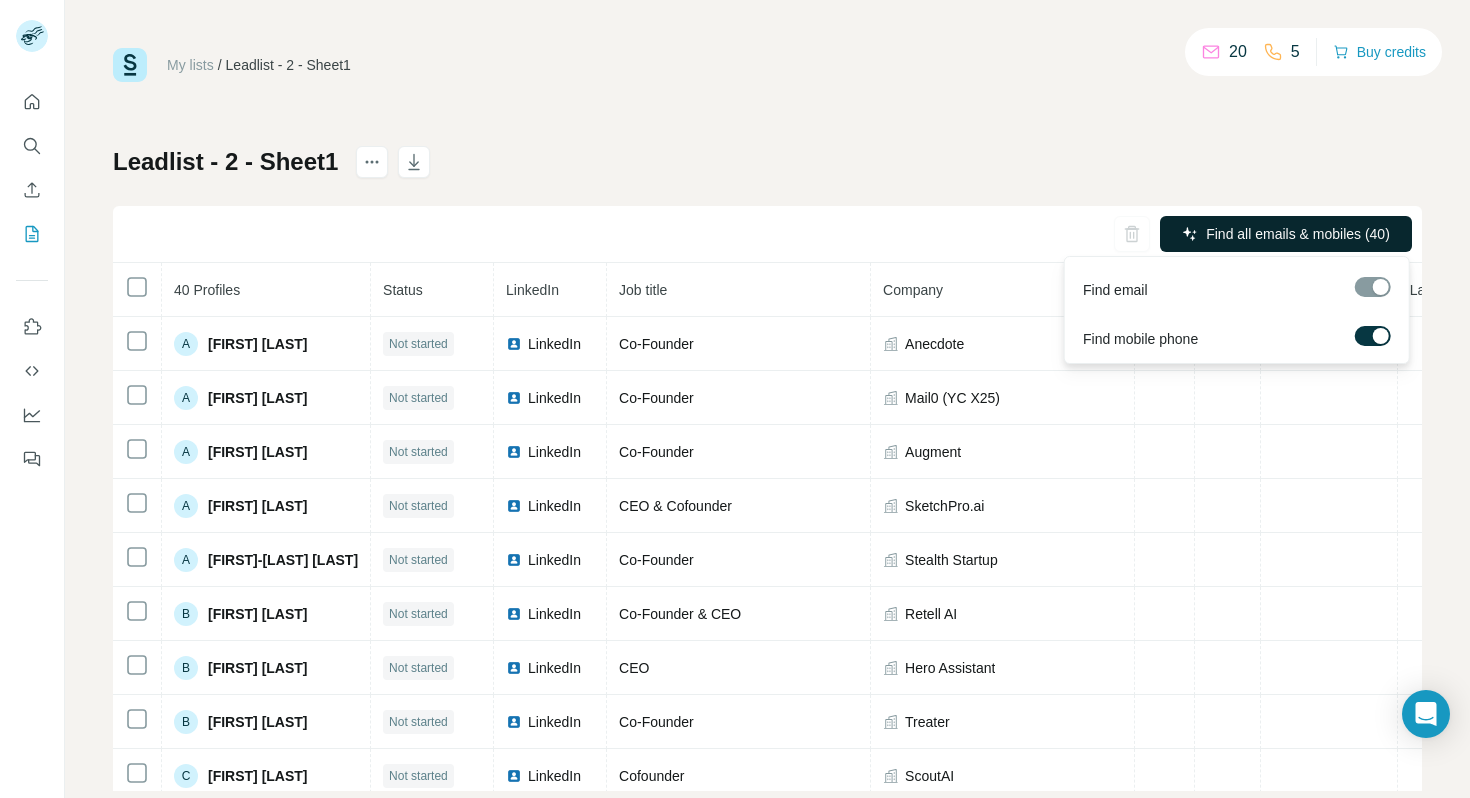 click on "Find all emails & mobiles (40)" at bounding box center [1298, 234] 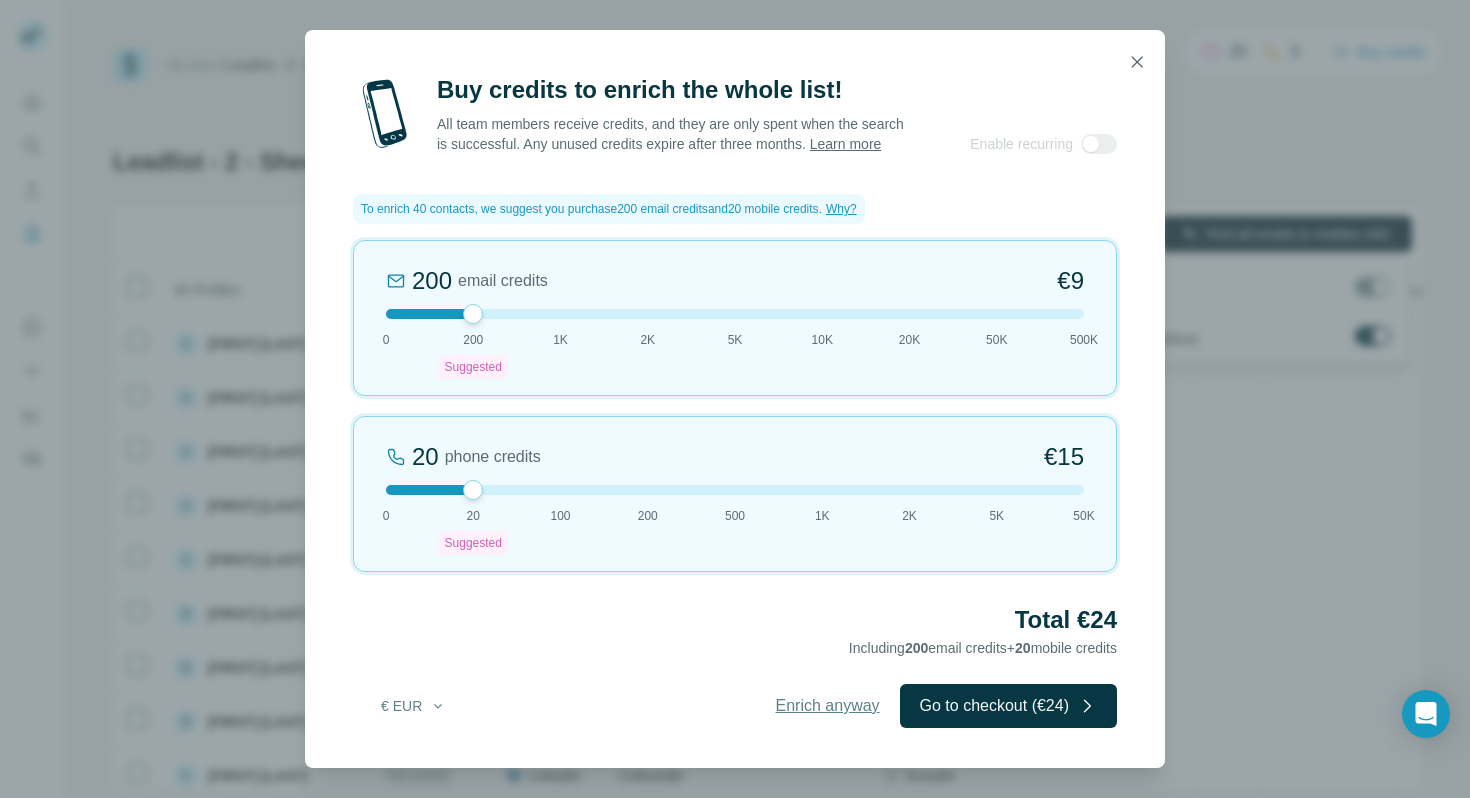 click on "Enrich anyway" at bounding box center (828, 706) 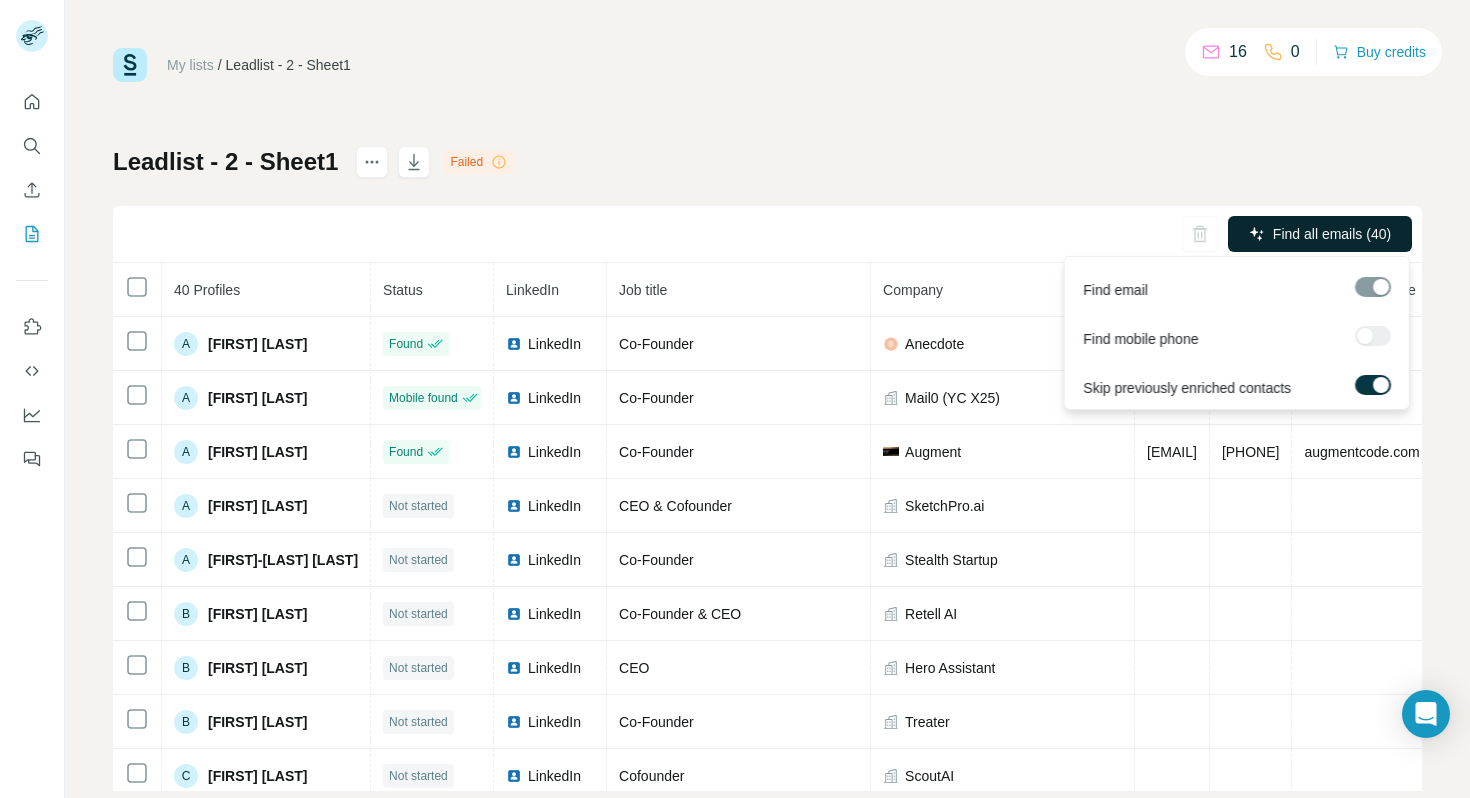 click on "Find all emails (40)" at bounding box center [1332, 234] 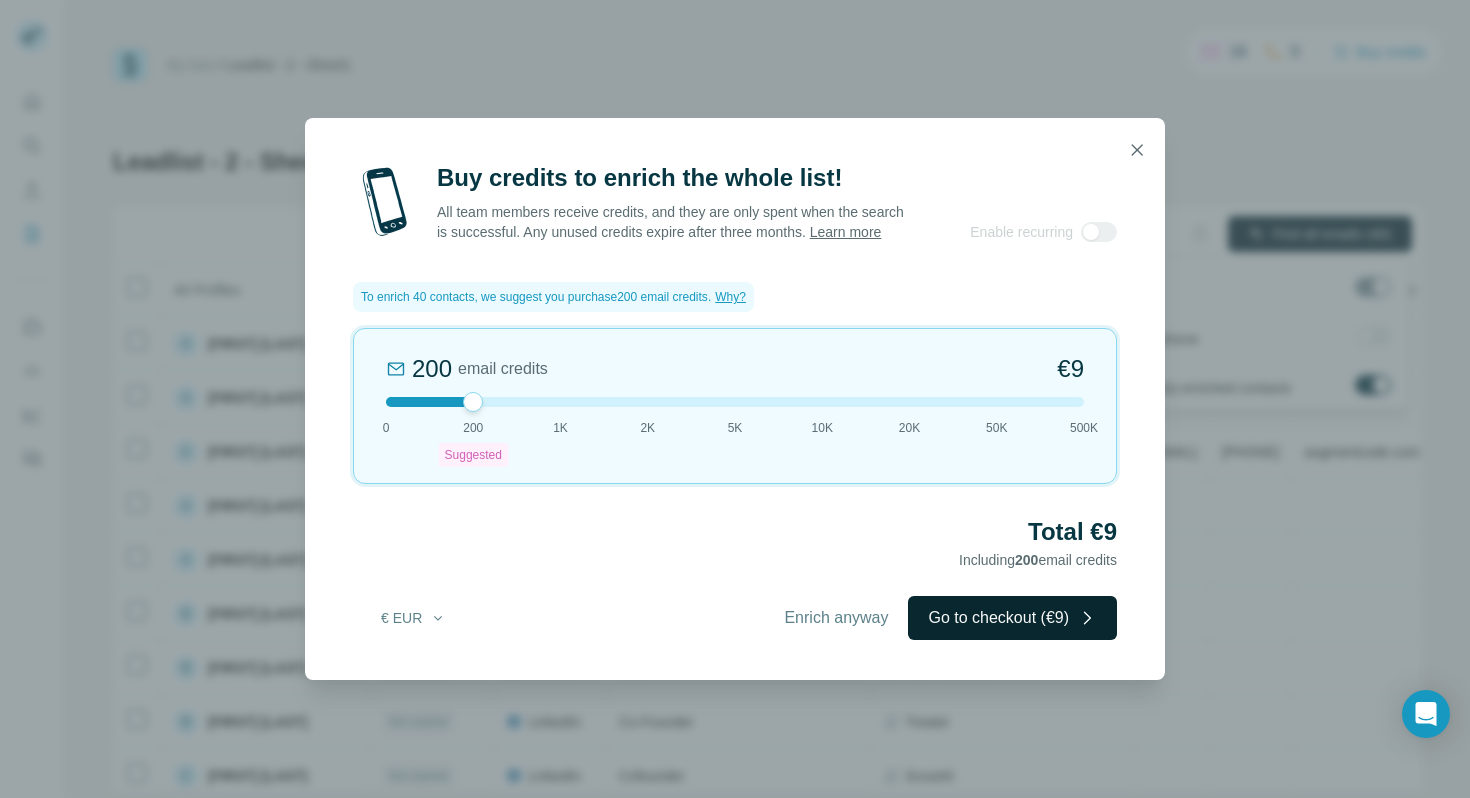 click on "Go to checkout (€9)" at bounding box center [1012, 618] 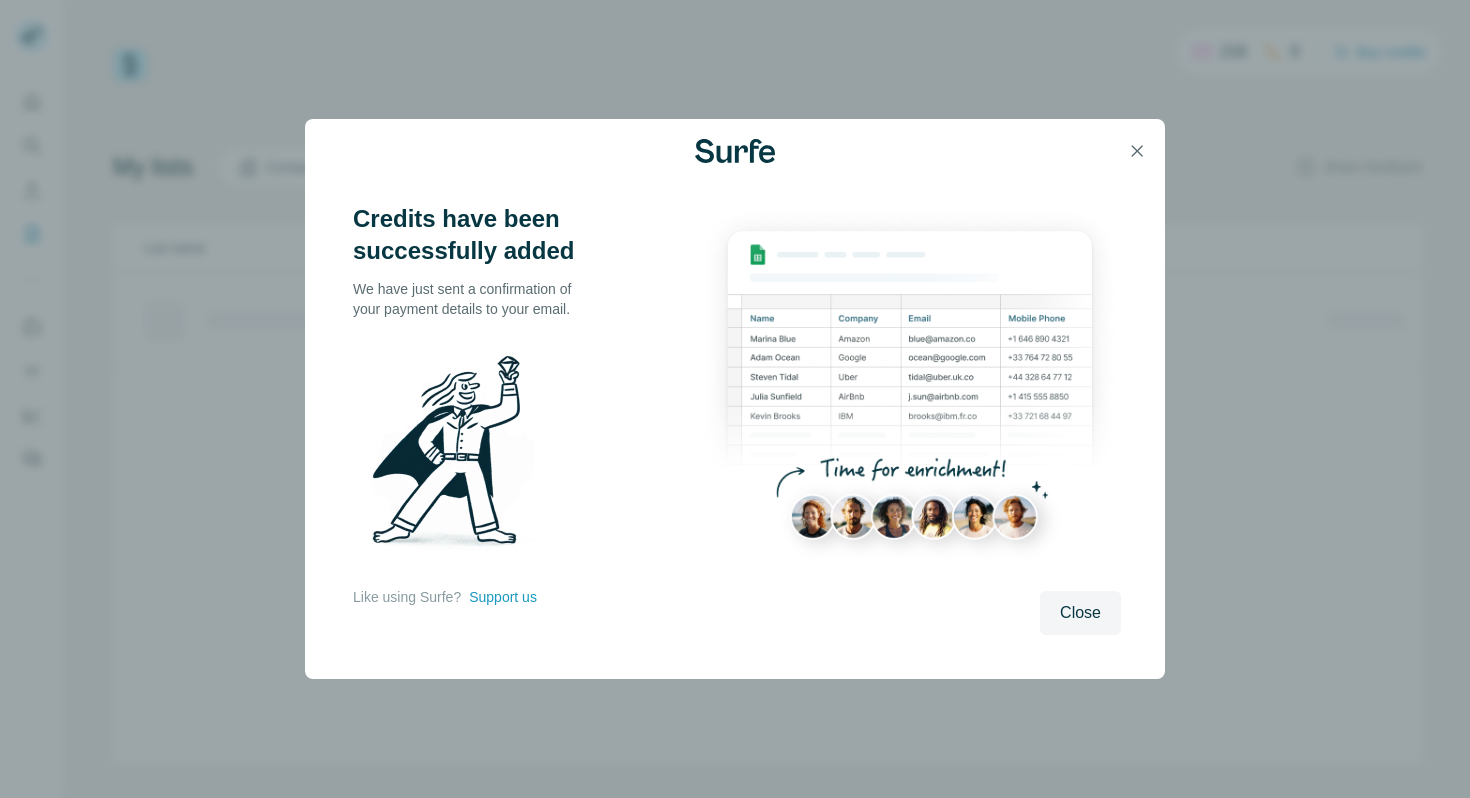 scroll, scrollTop: 0, scrollLeft: 0, axis: both 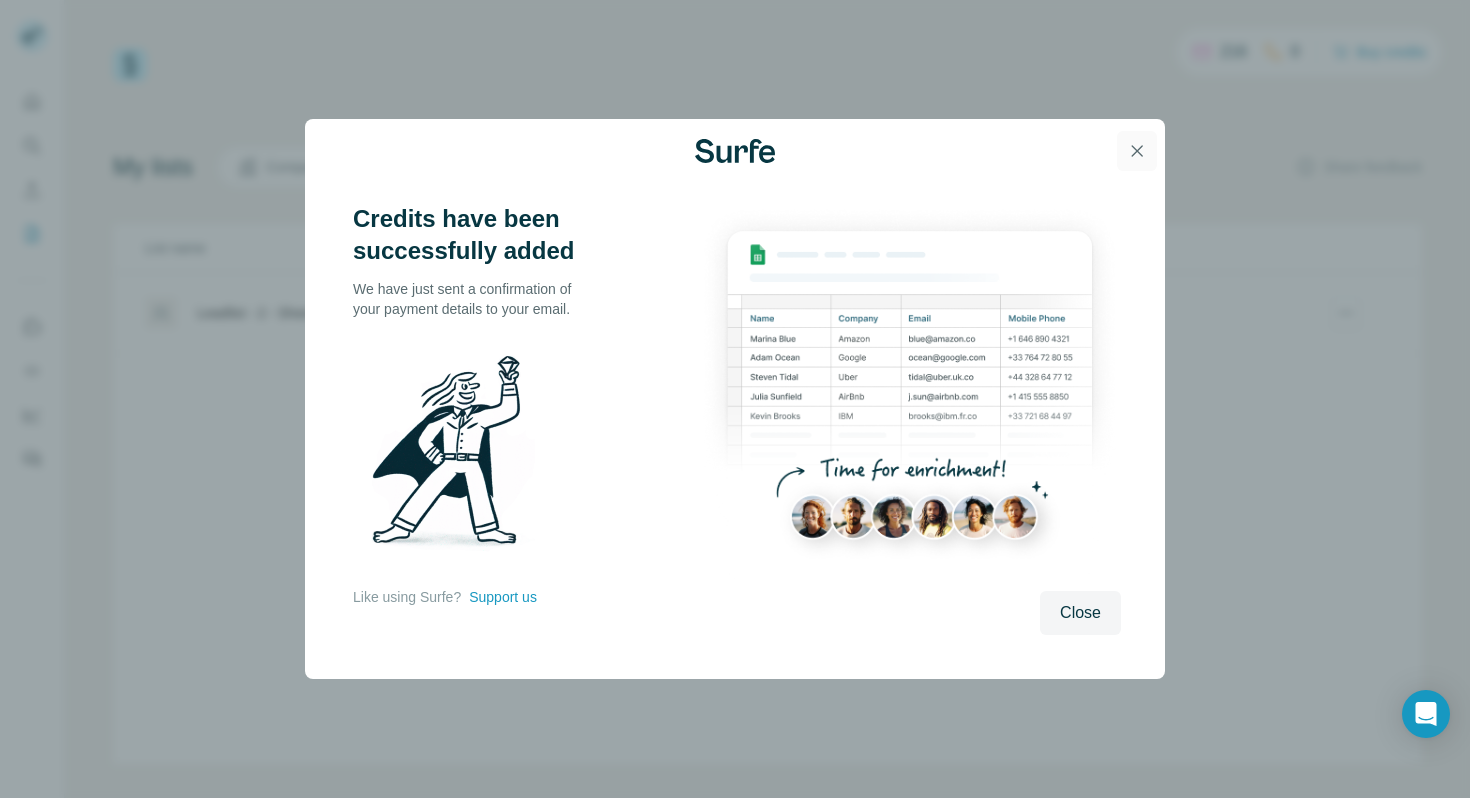 click 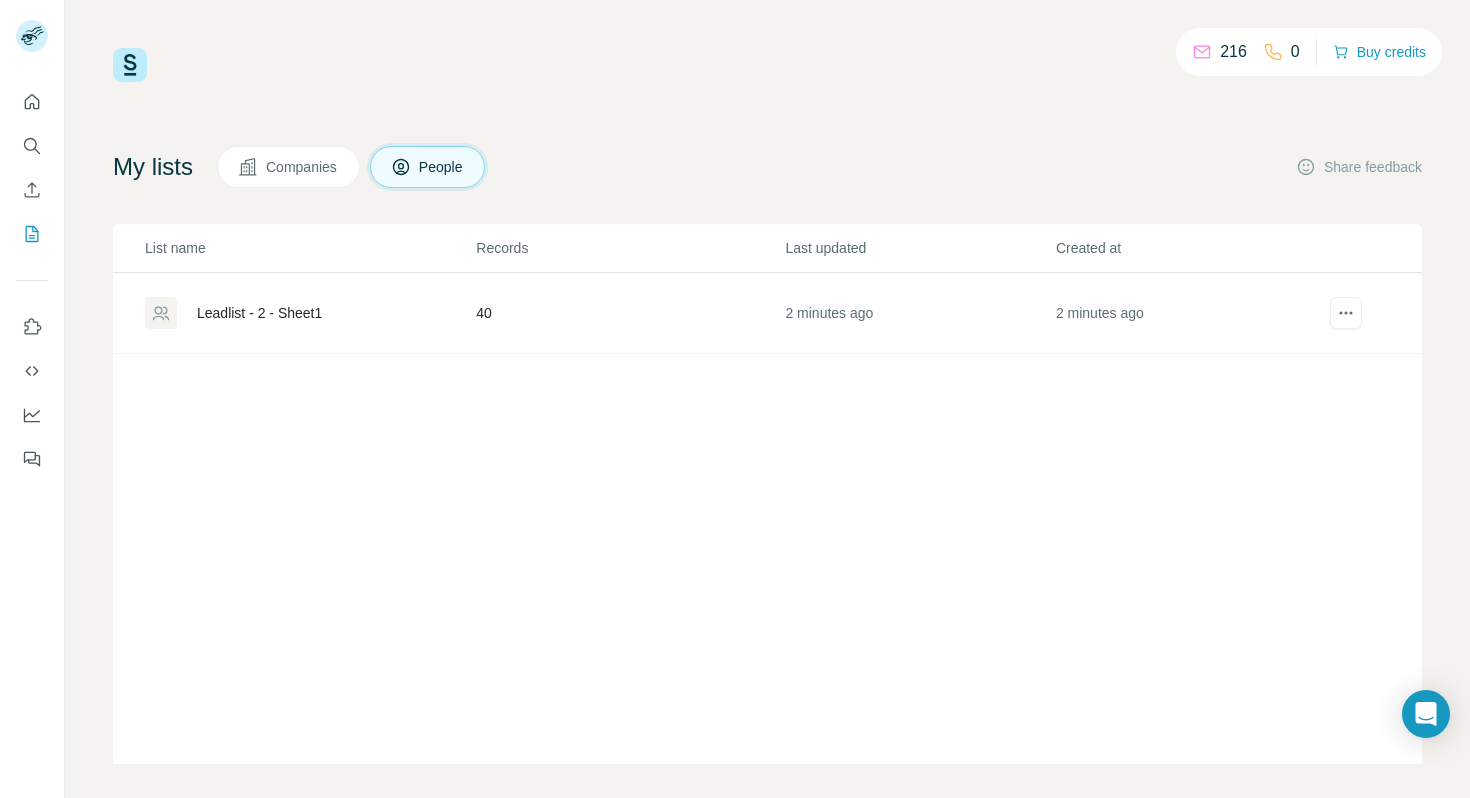 click on "40" at bounding box center (629, 313) 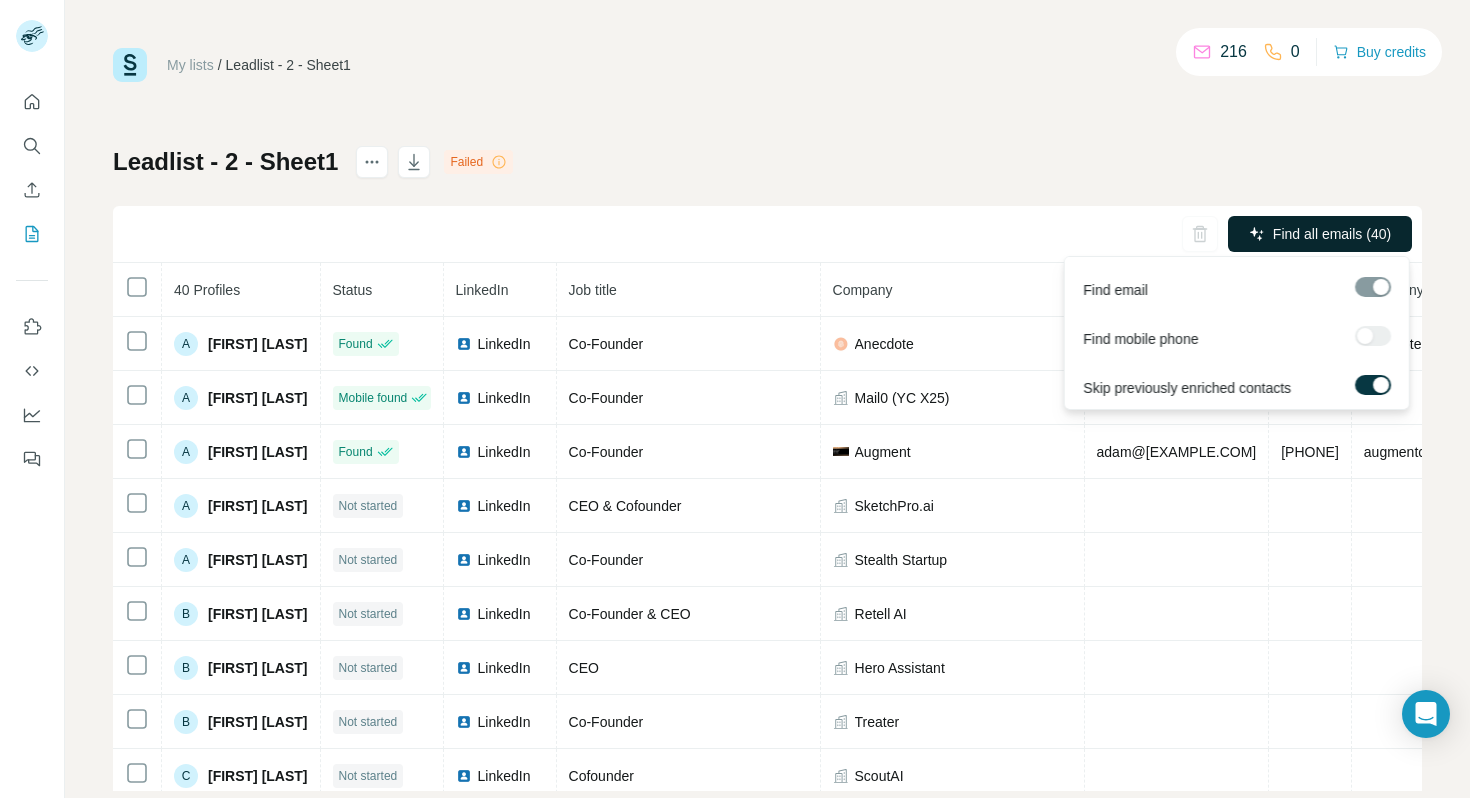 click on "Find all emails (40)" at bounding box center (1332, 234) 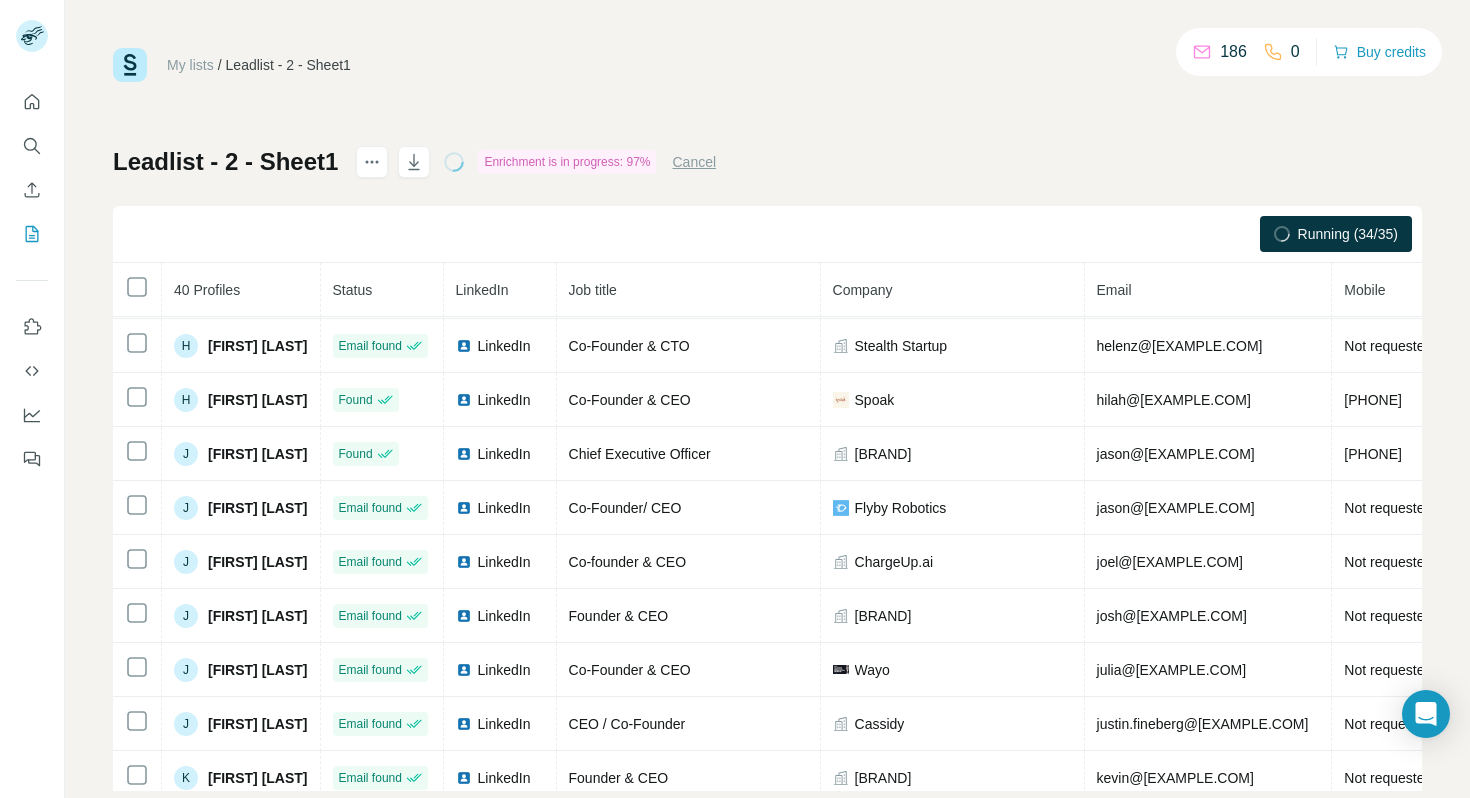 scroll, scrollTop: 1146, scrollLeft: 0, axis: vertical 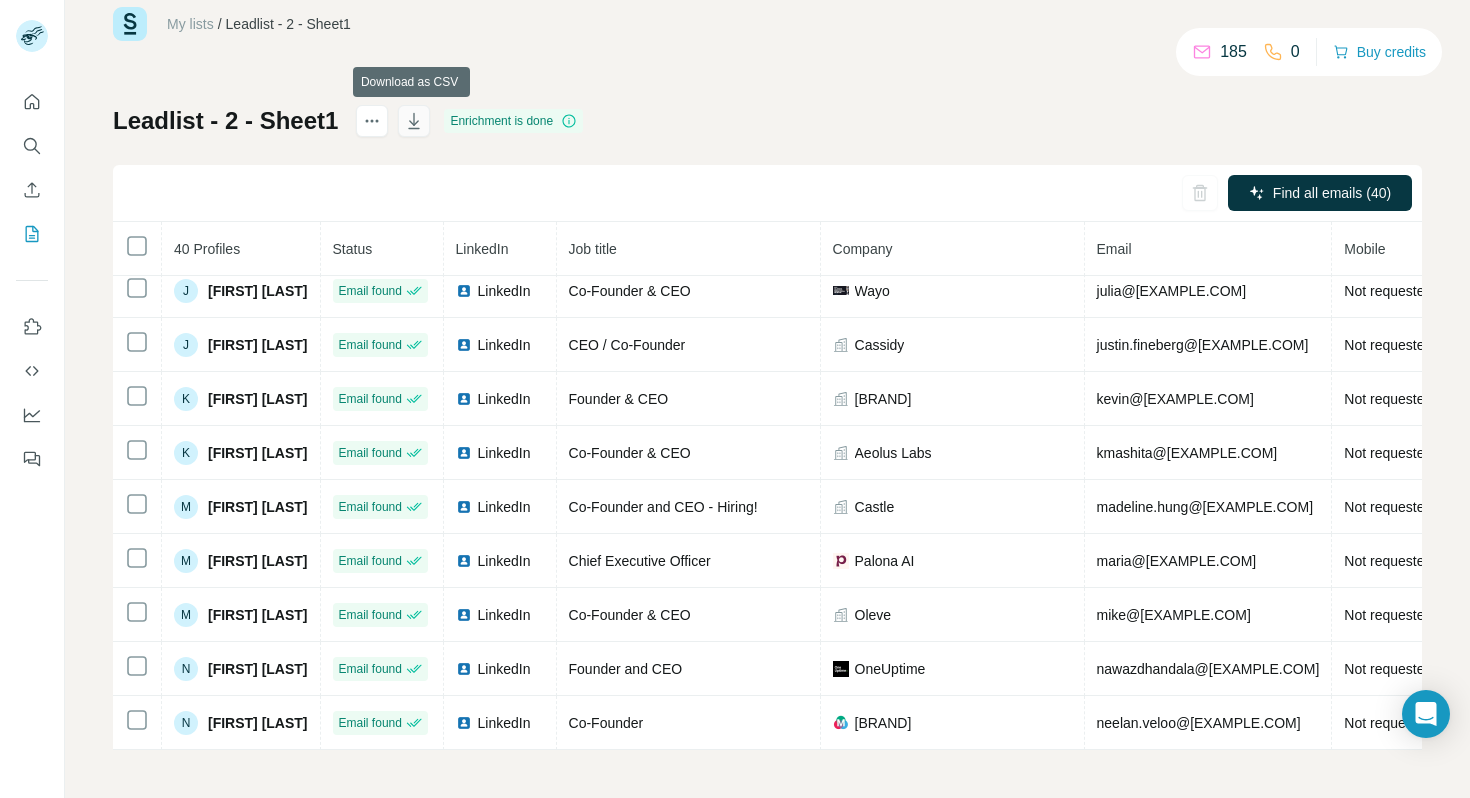 click 